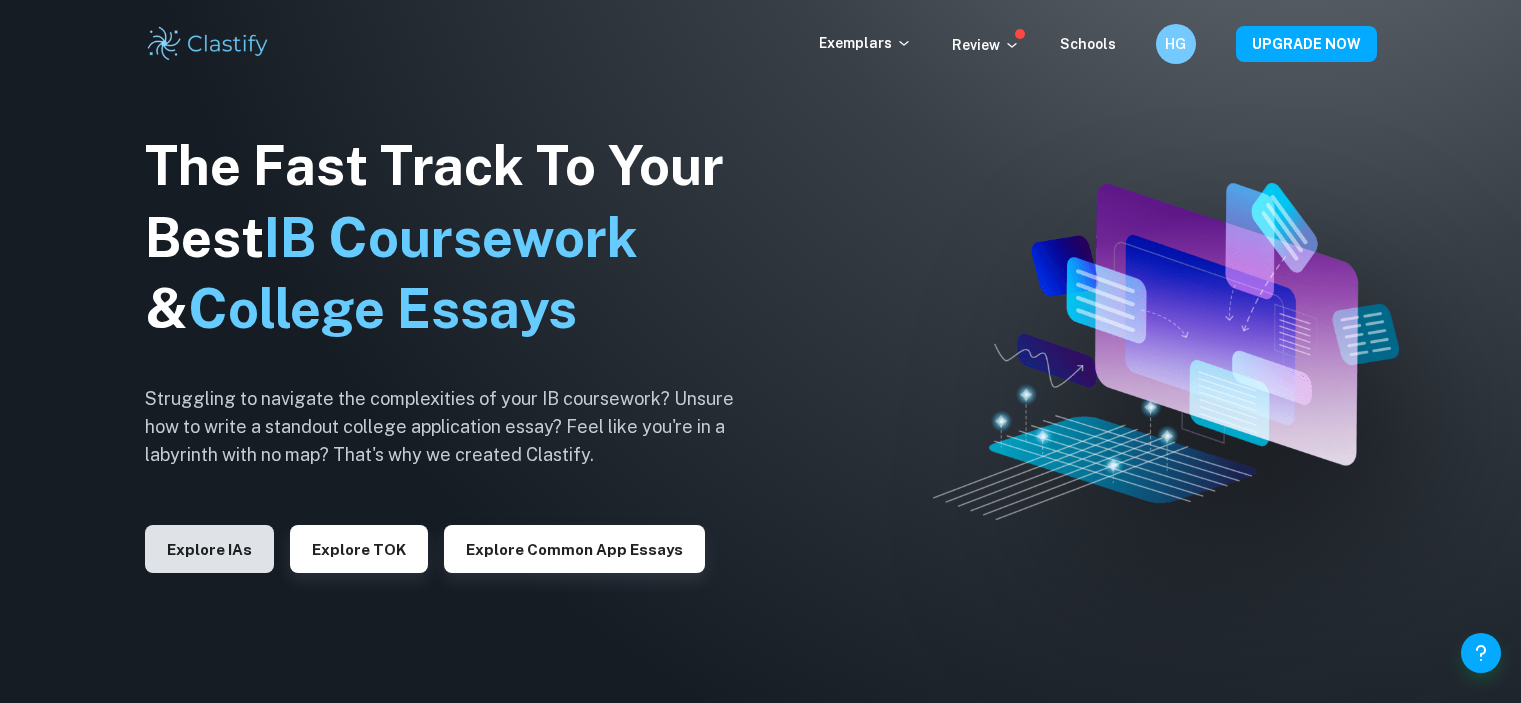 scroll, scrollTop: 0, scrollLeft: 0, axis: both 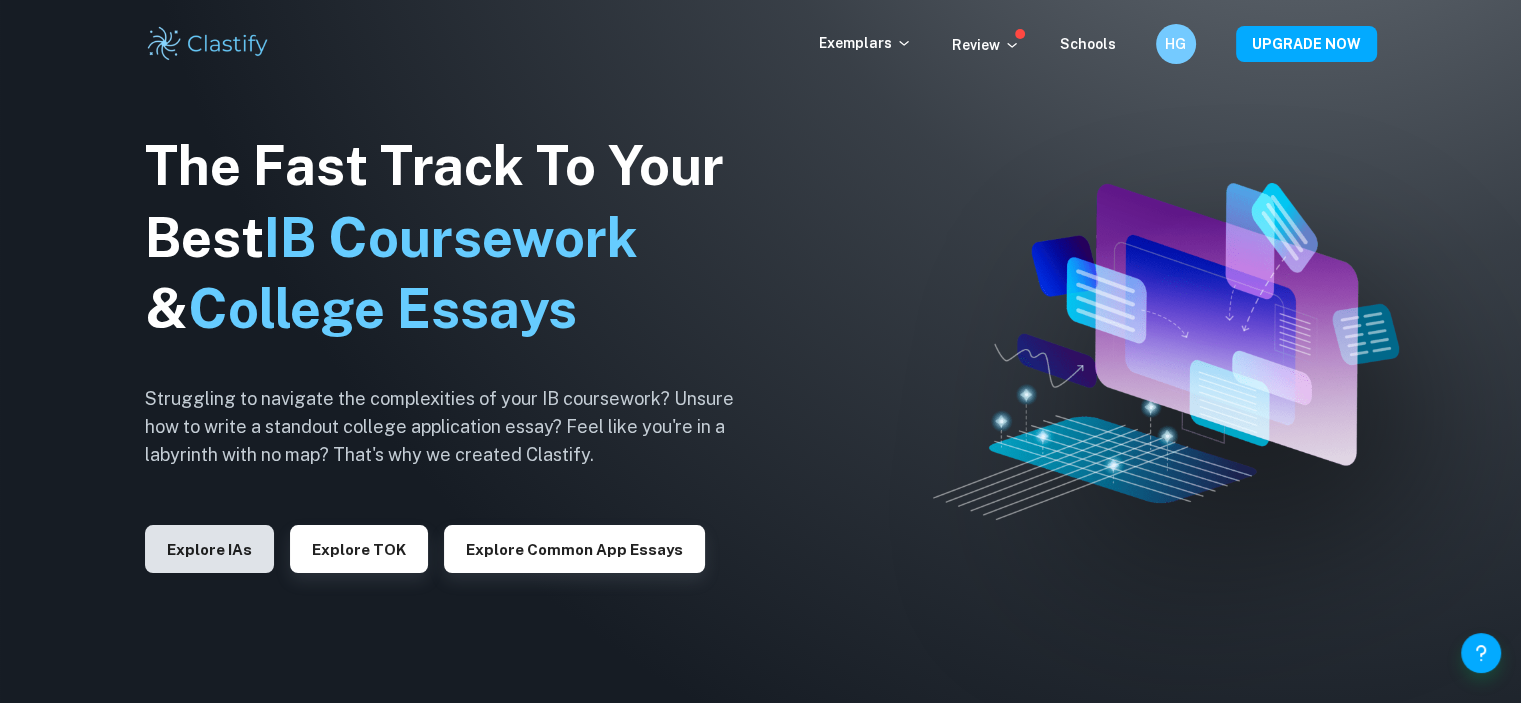 click on "Explore IAs" at bounding box center [209, 549] 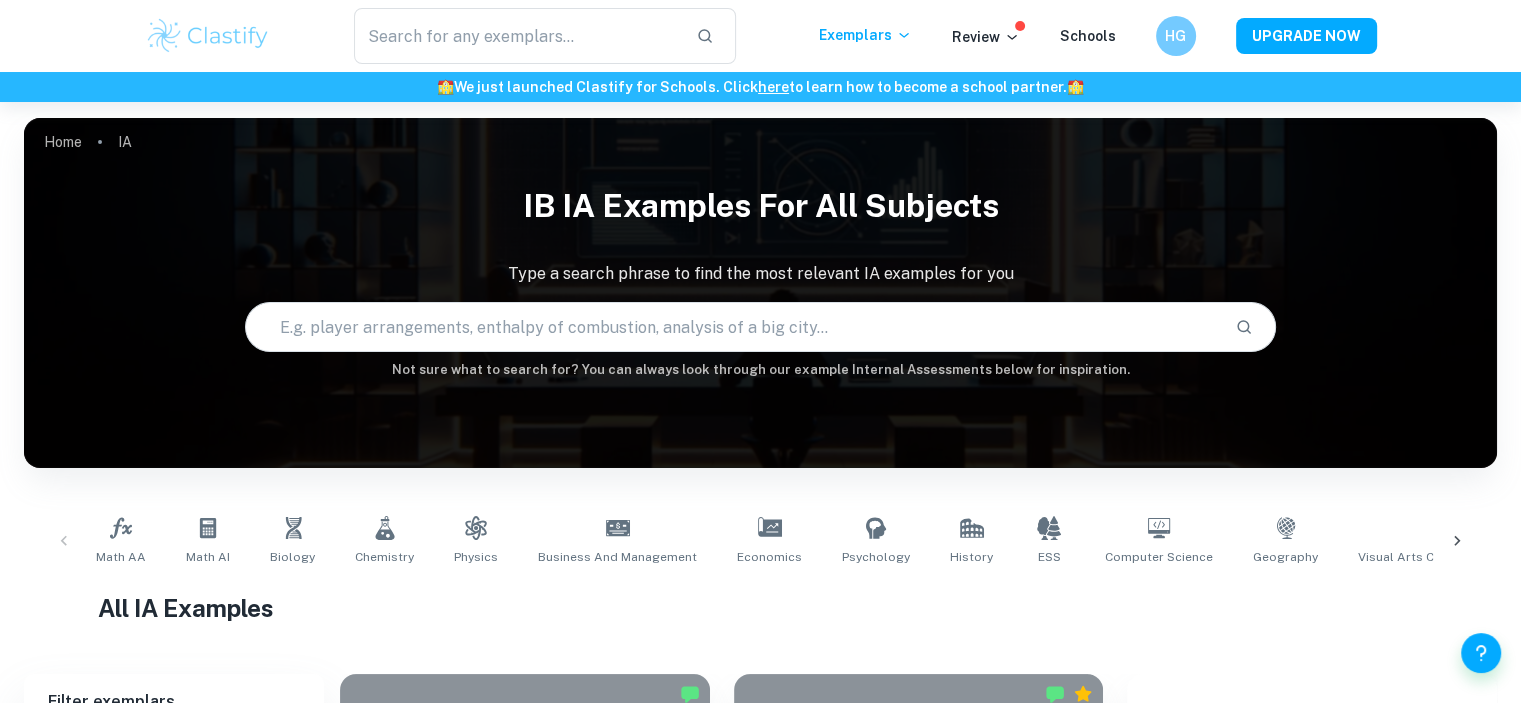 click at bounding box center (732, 327) 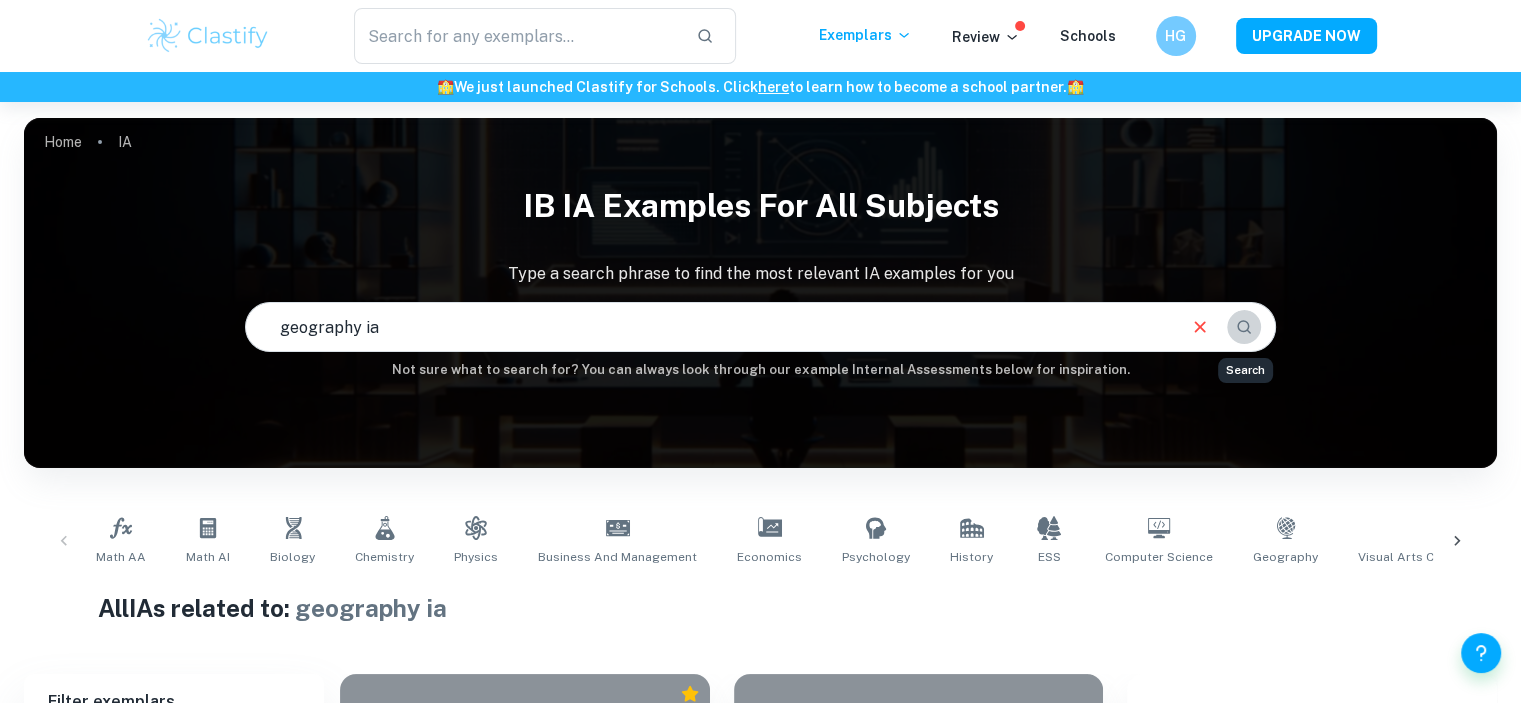 click 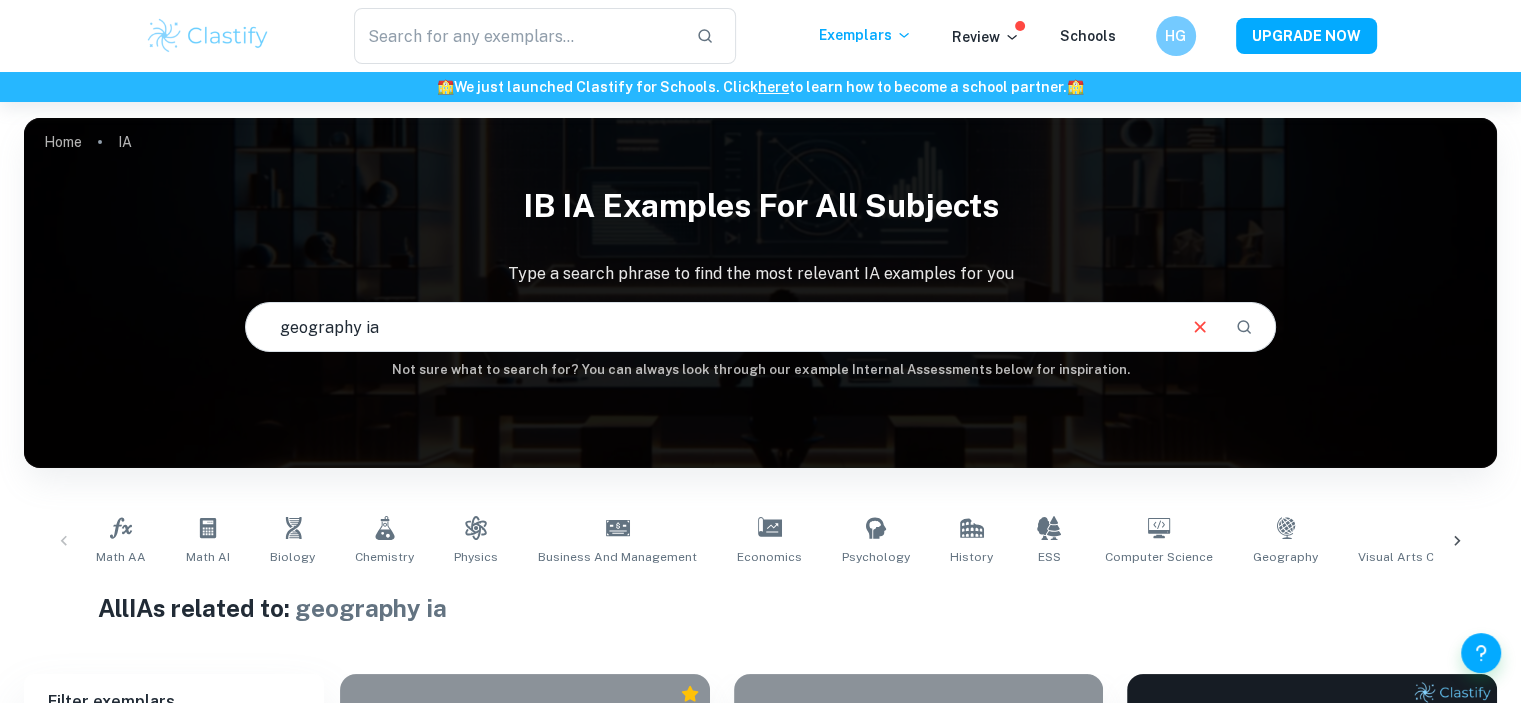 scroll, scrollTop: 576, scrollLeft: 0, axis: vertical 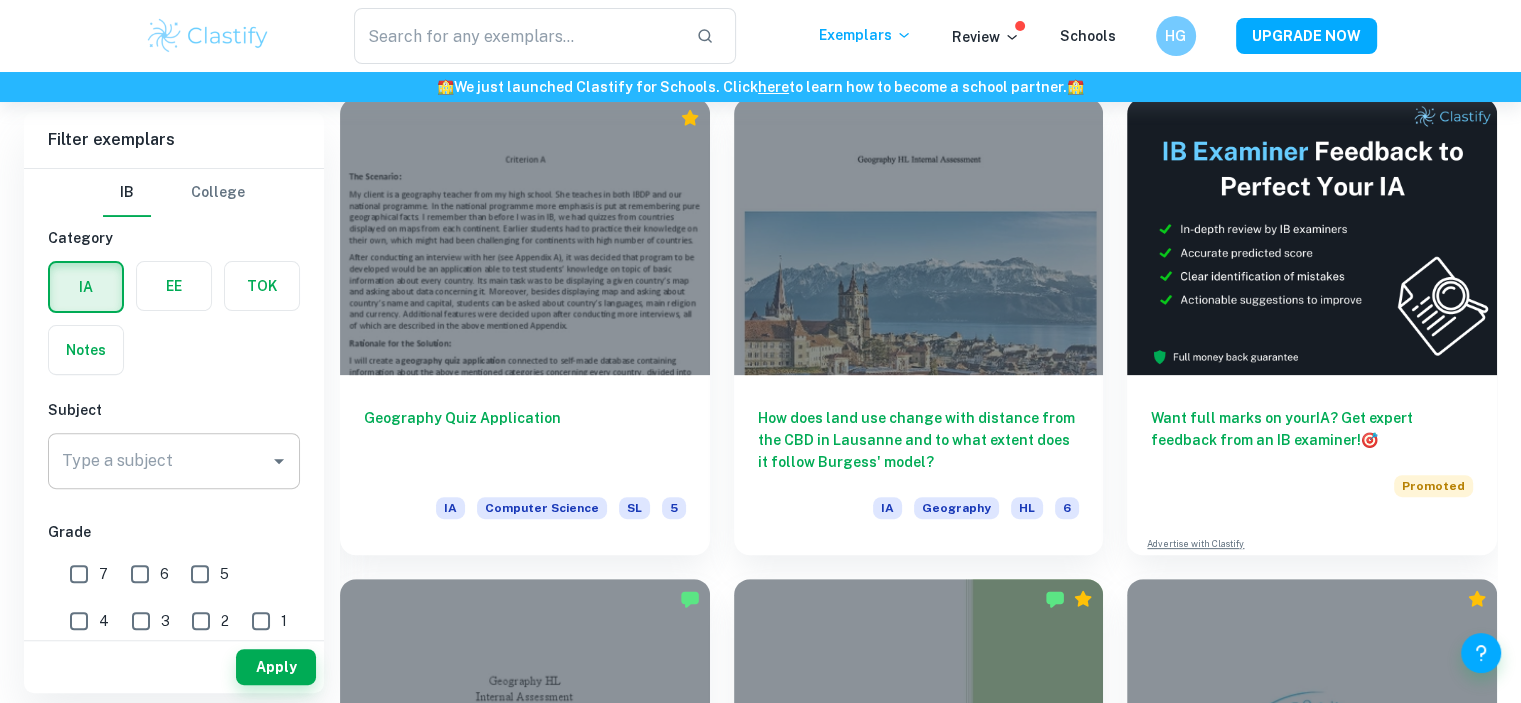 click on "Type a subject" at bounding box center (174, 461) 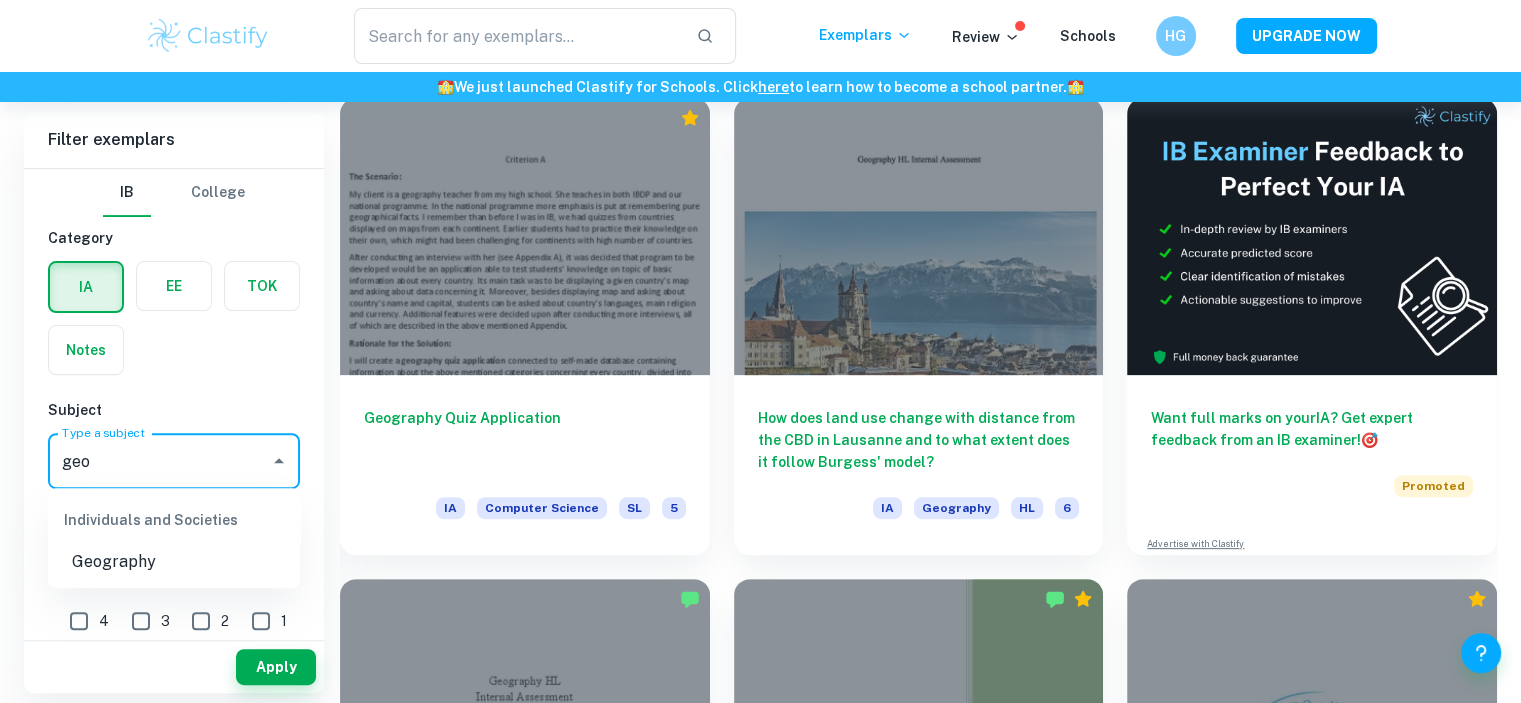 click on "Geography" at bounding box center (174, 562) 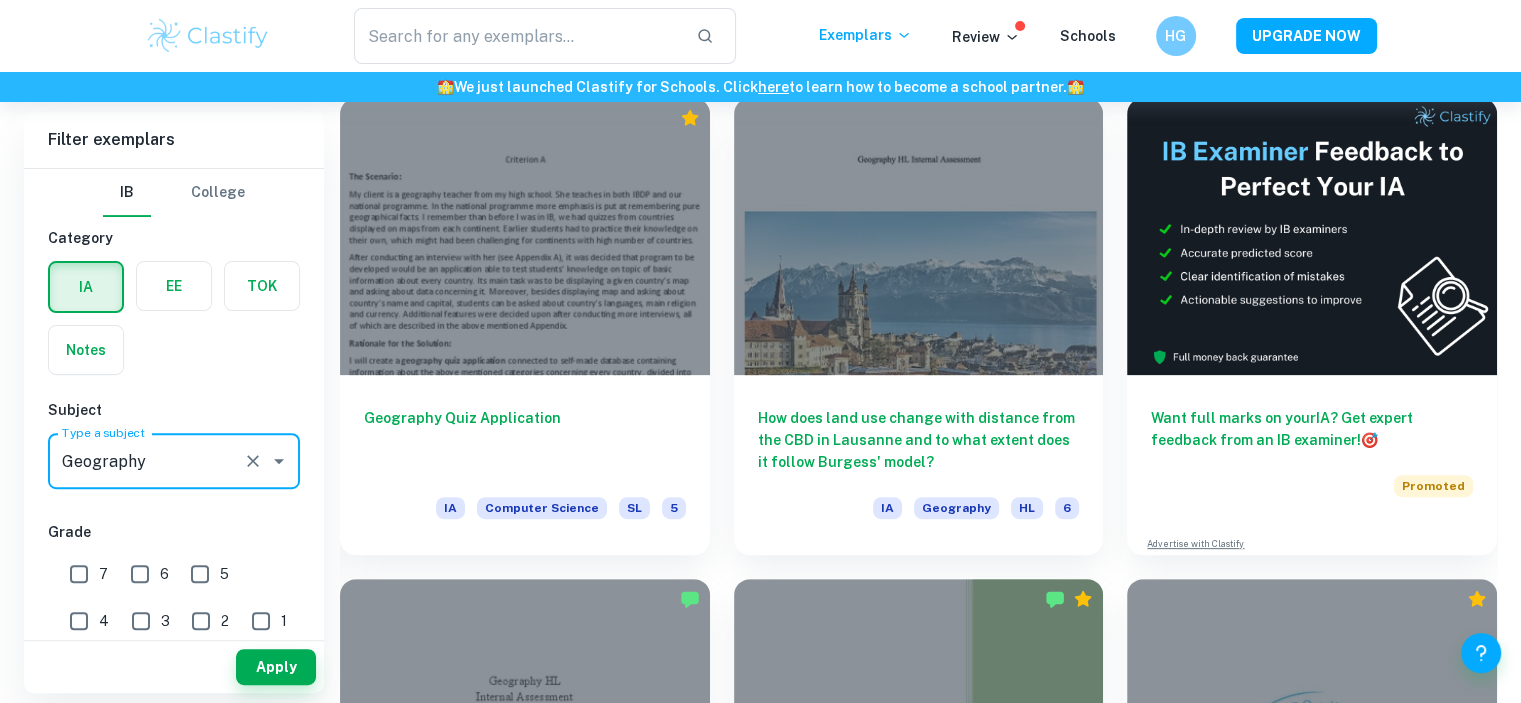 scroll, scrollTop: 13, scrollLeft: 0, axis: vertical 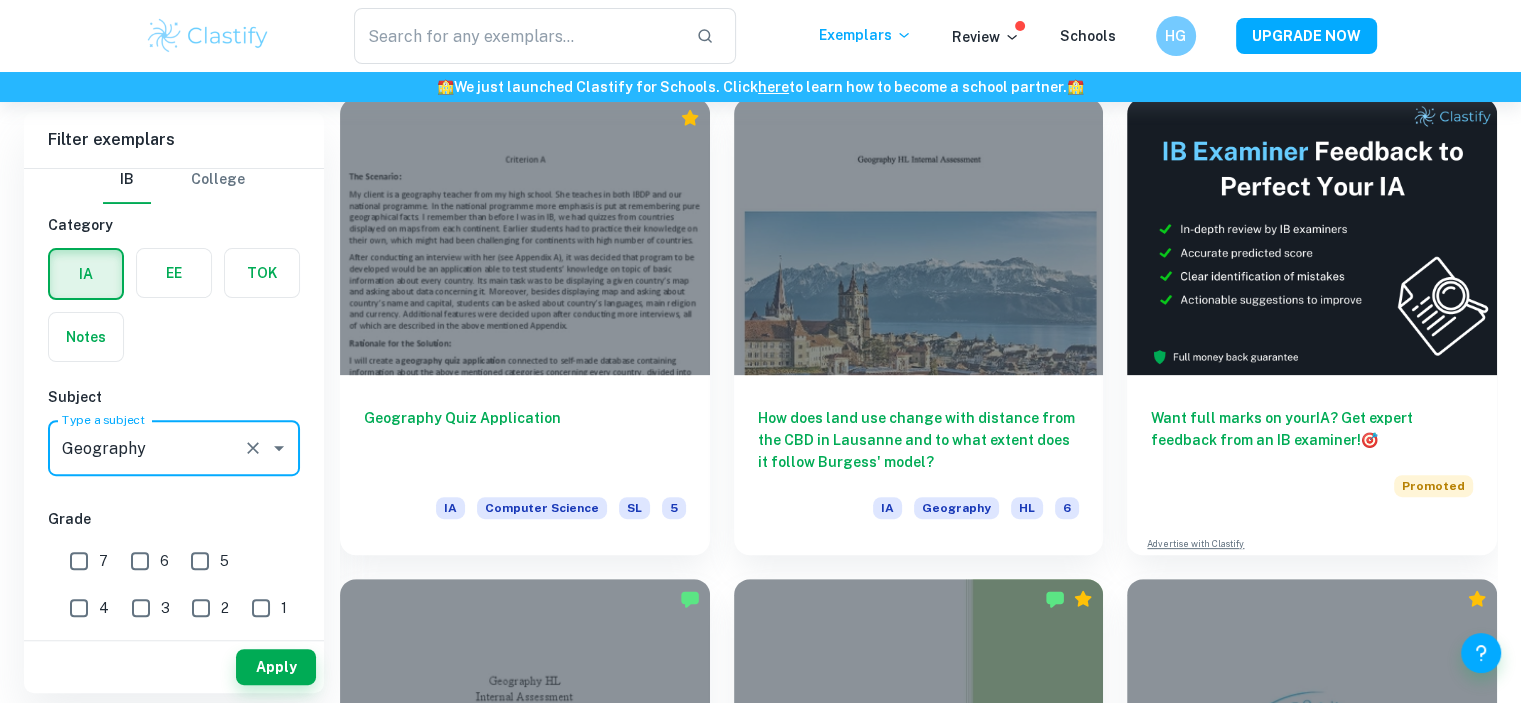 type on "Geography" 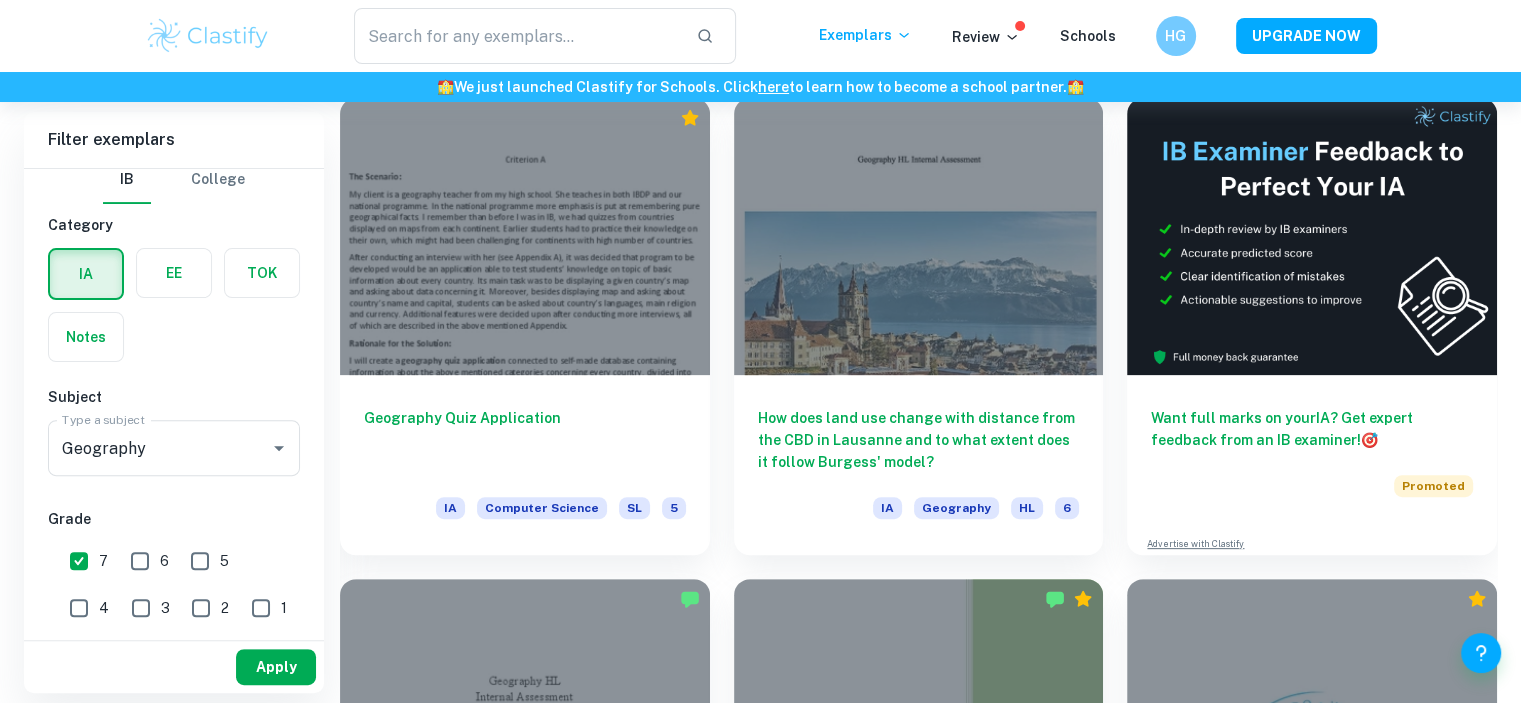 click on "Apply" at bounding box center [276, 667] 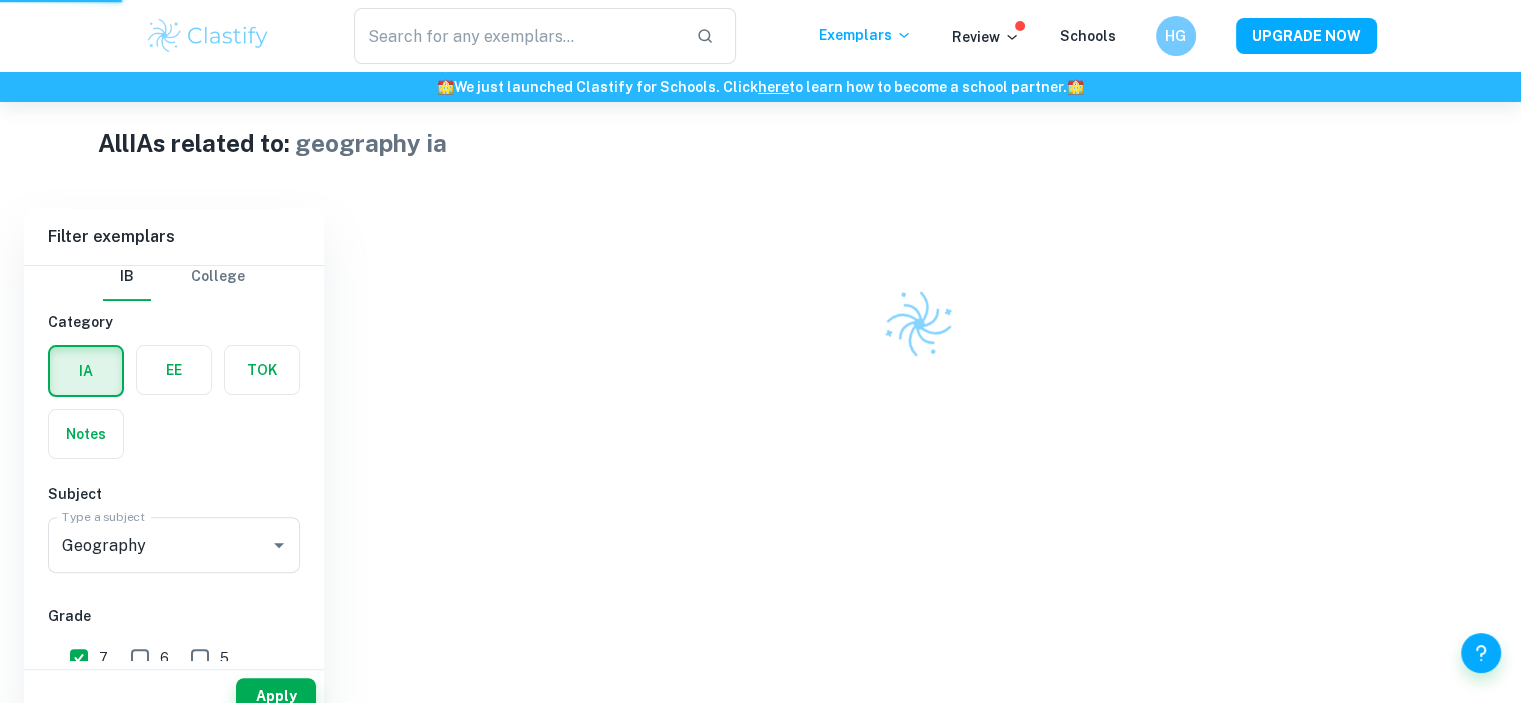 scroll, scrollTop: 417, scrollLeft: 0, axis: vertical 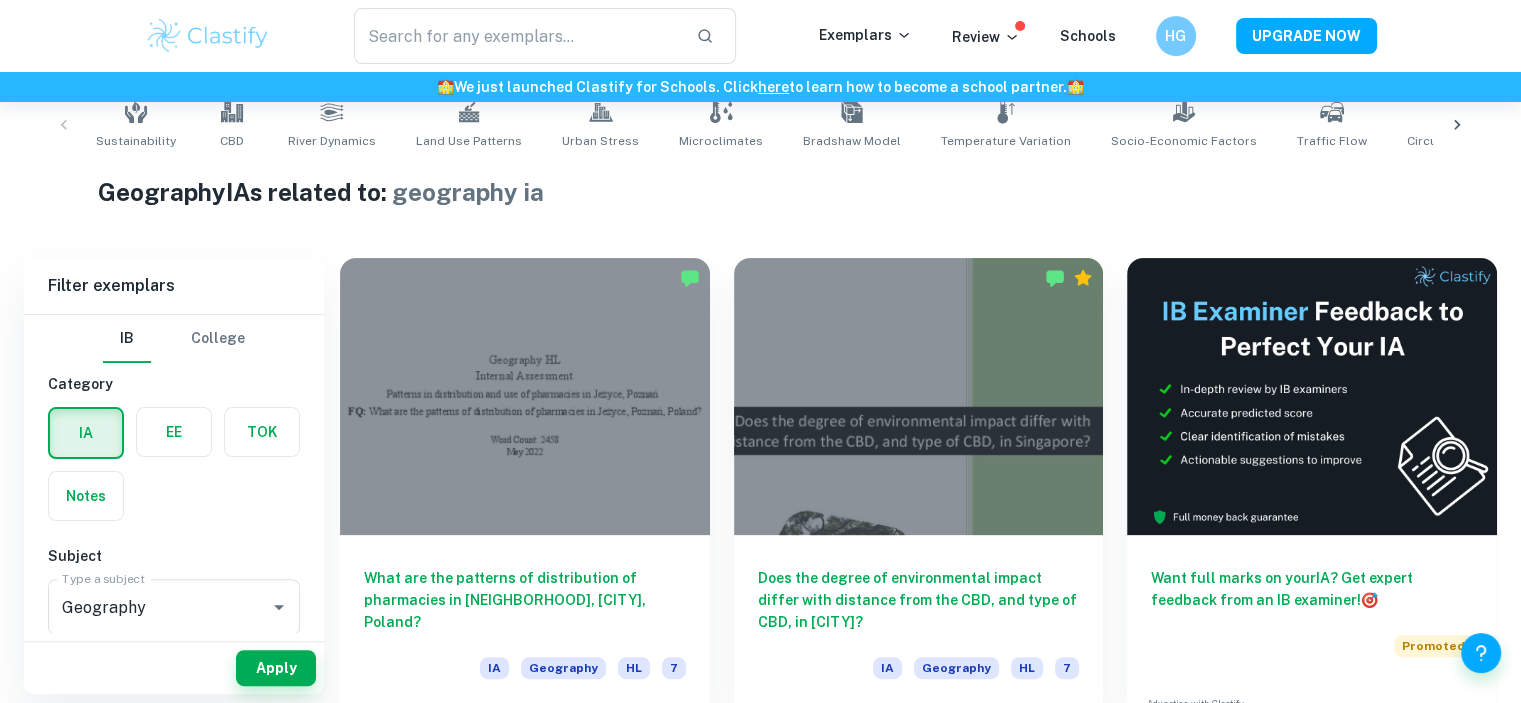 click on "What are the patterns of distribution of pharmacies in [NEIGHBORHOOD], [CITY], Poland?" at bounding box center [525, 600] 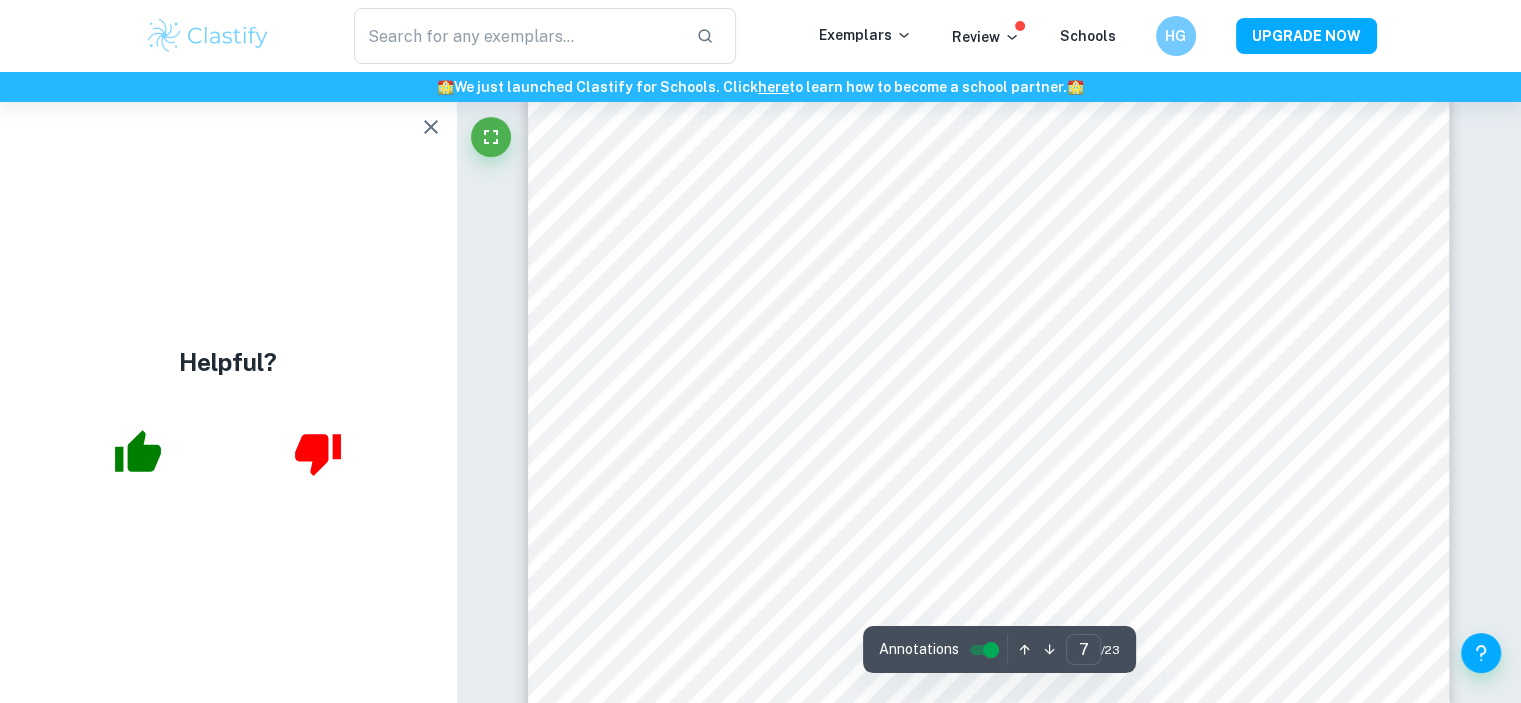 scroll, scrollTop: 7763, scrollLeft: 0, axis: vertical 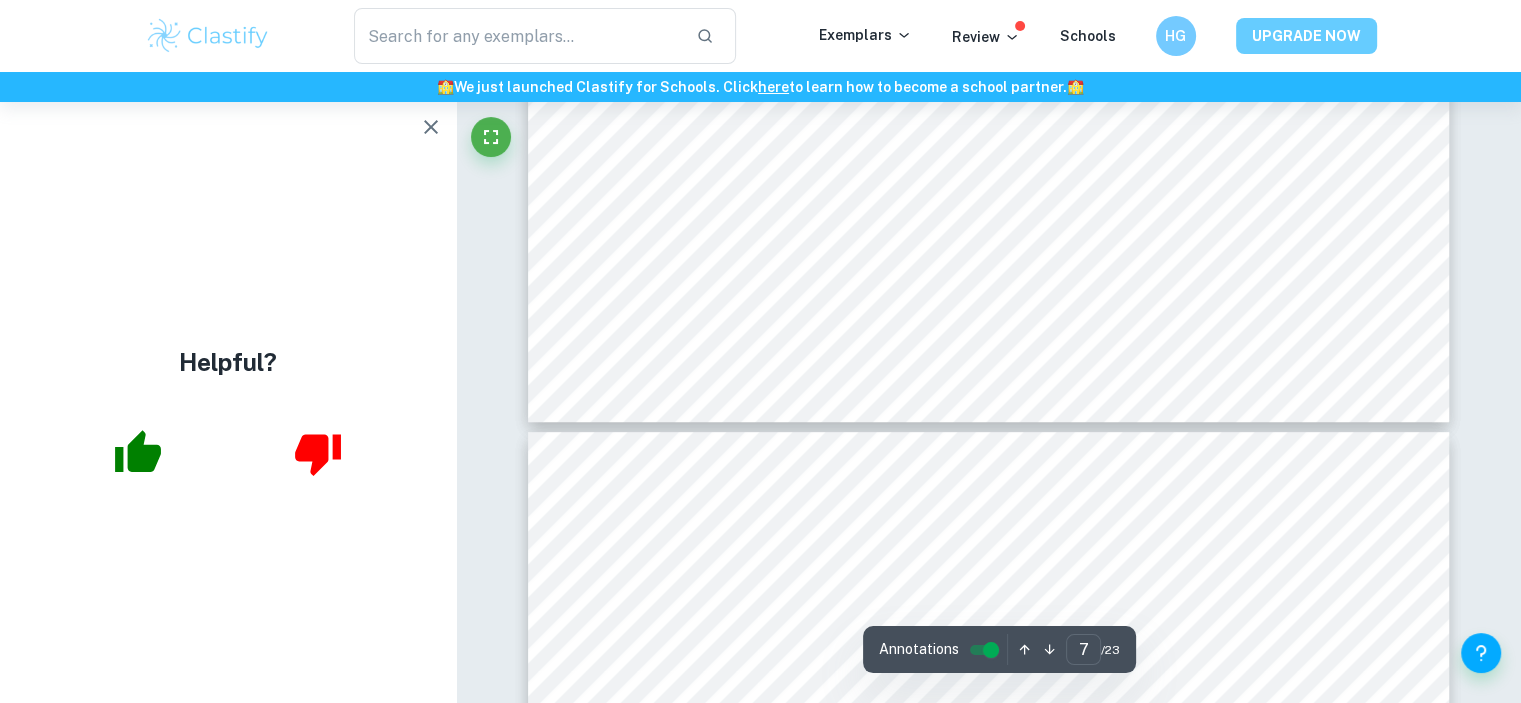 type on "8" 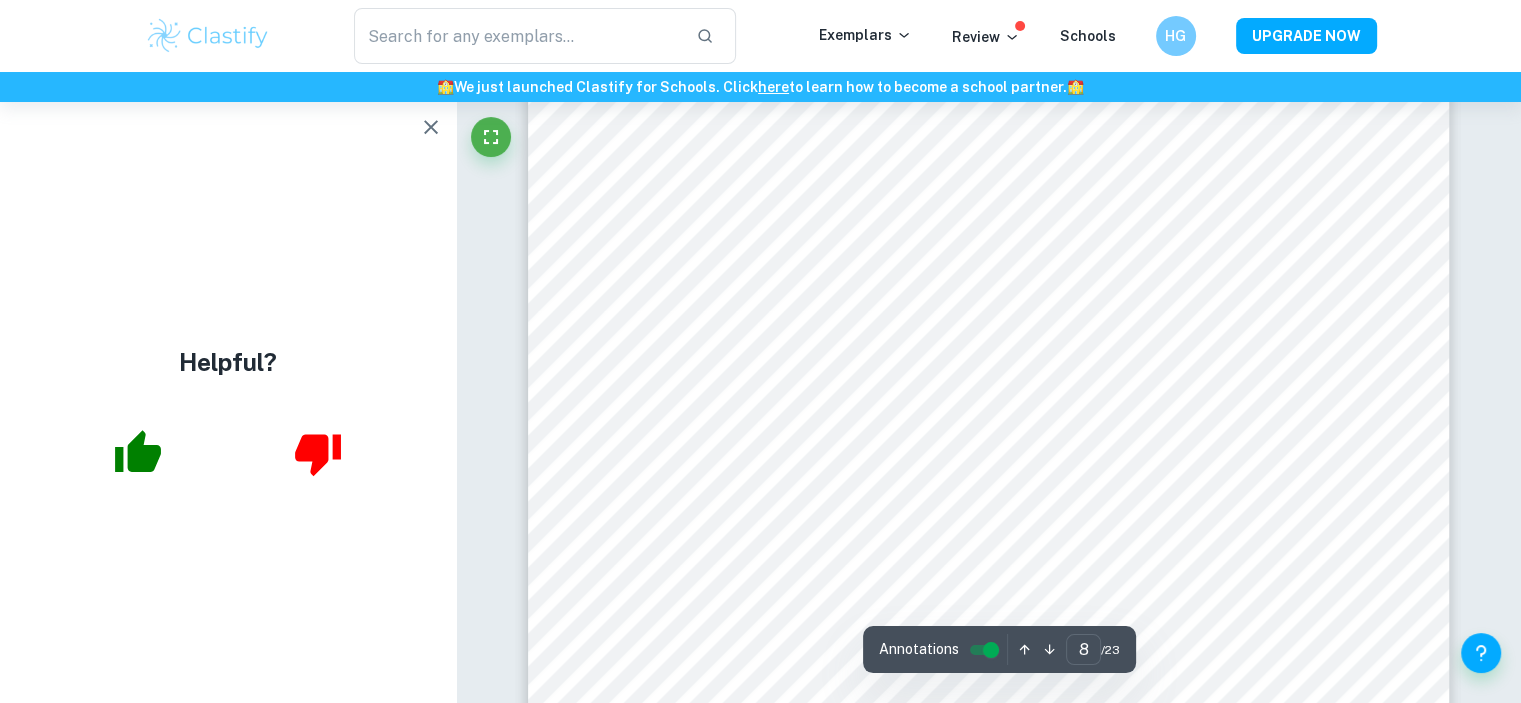 scroll, scrollTop: 8756, scrollLeft: 0, axis: vertical 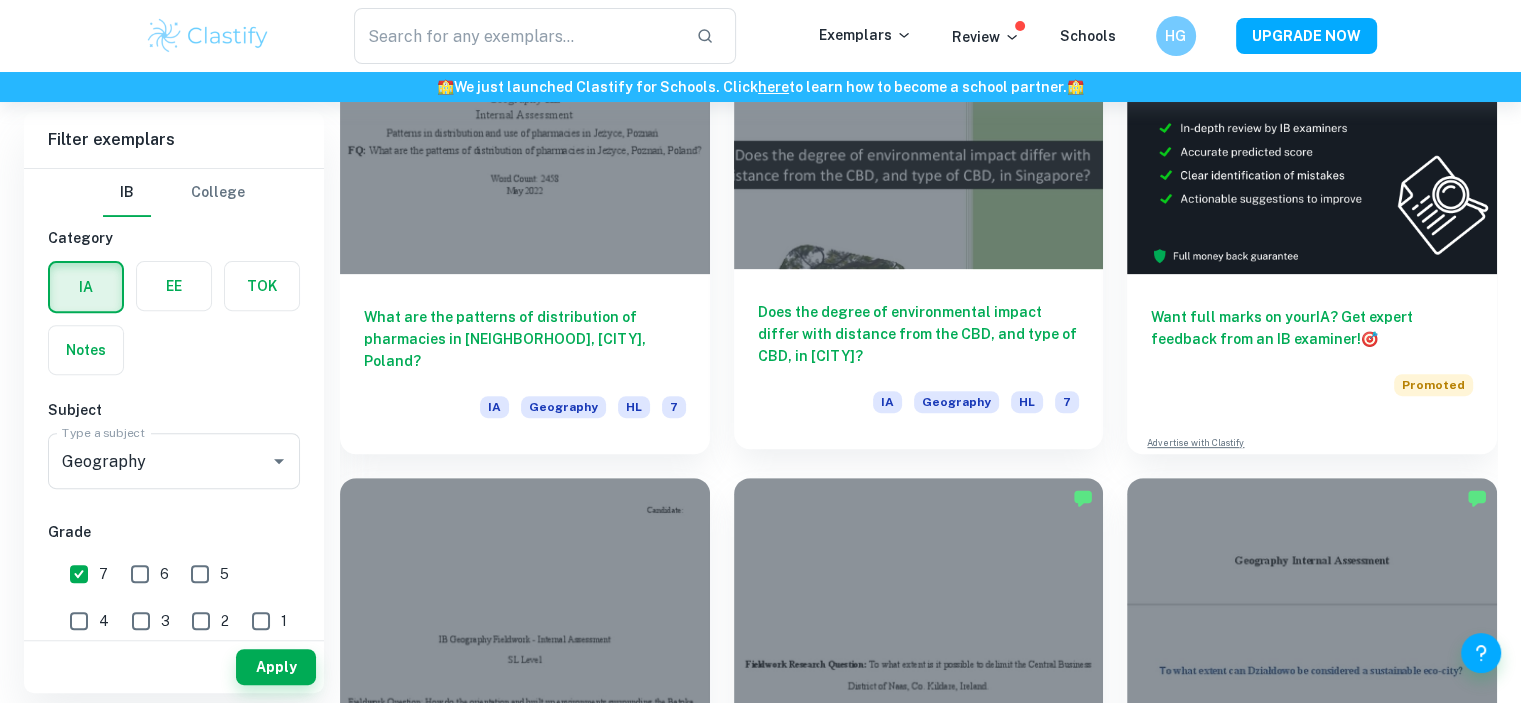click on "Does the degree of environmental impact differ with distance from the CBD, and type of CBD, in [CITY]?" at bounding box center [919, 334] 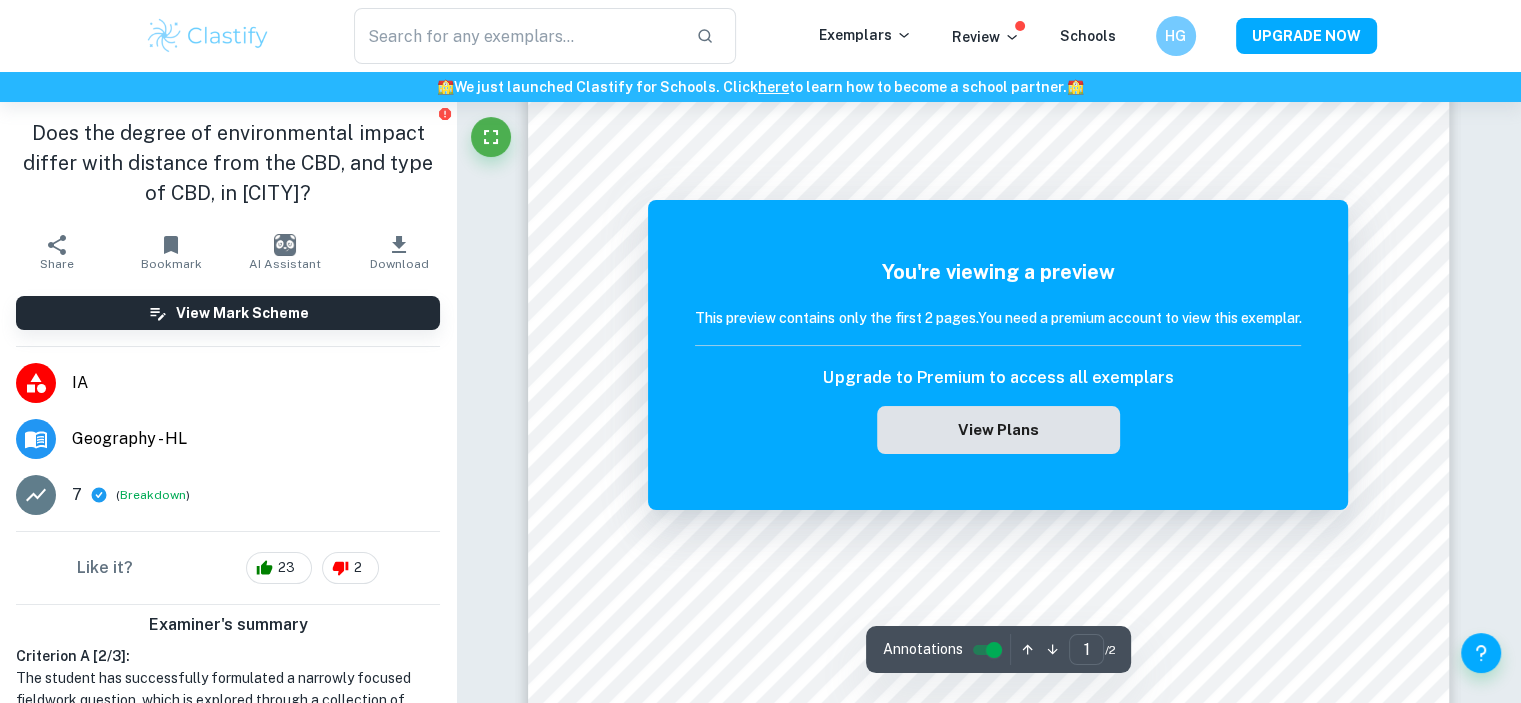 scroll, scrollTop: 0, scrollLeft: 0, axis: both 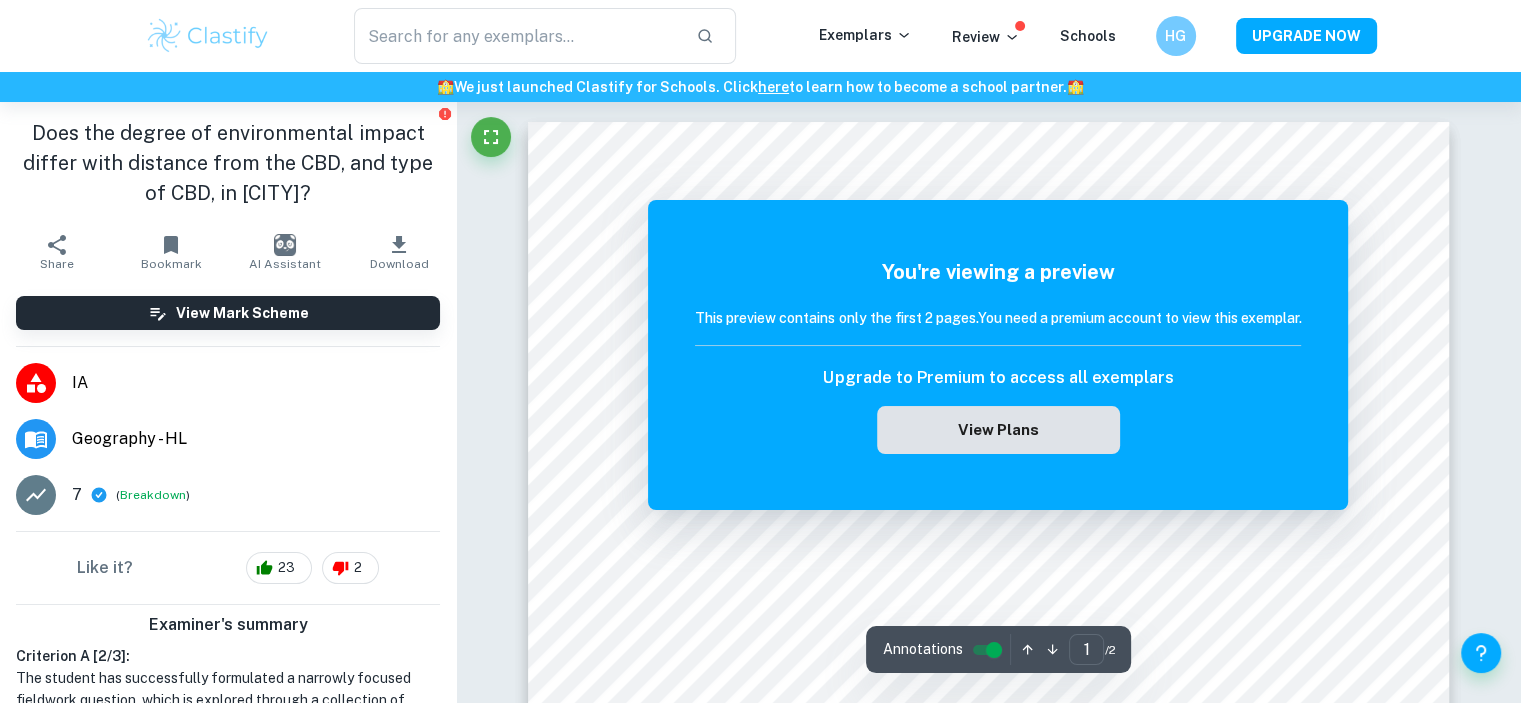 click on "View Plans" at bounding box center [998, 430] 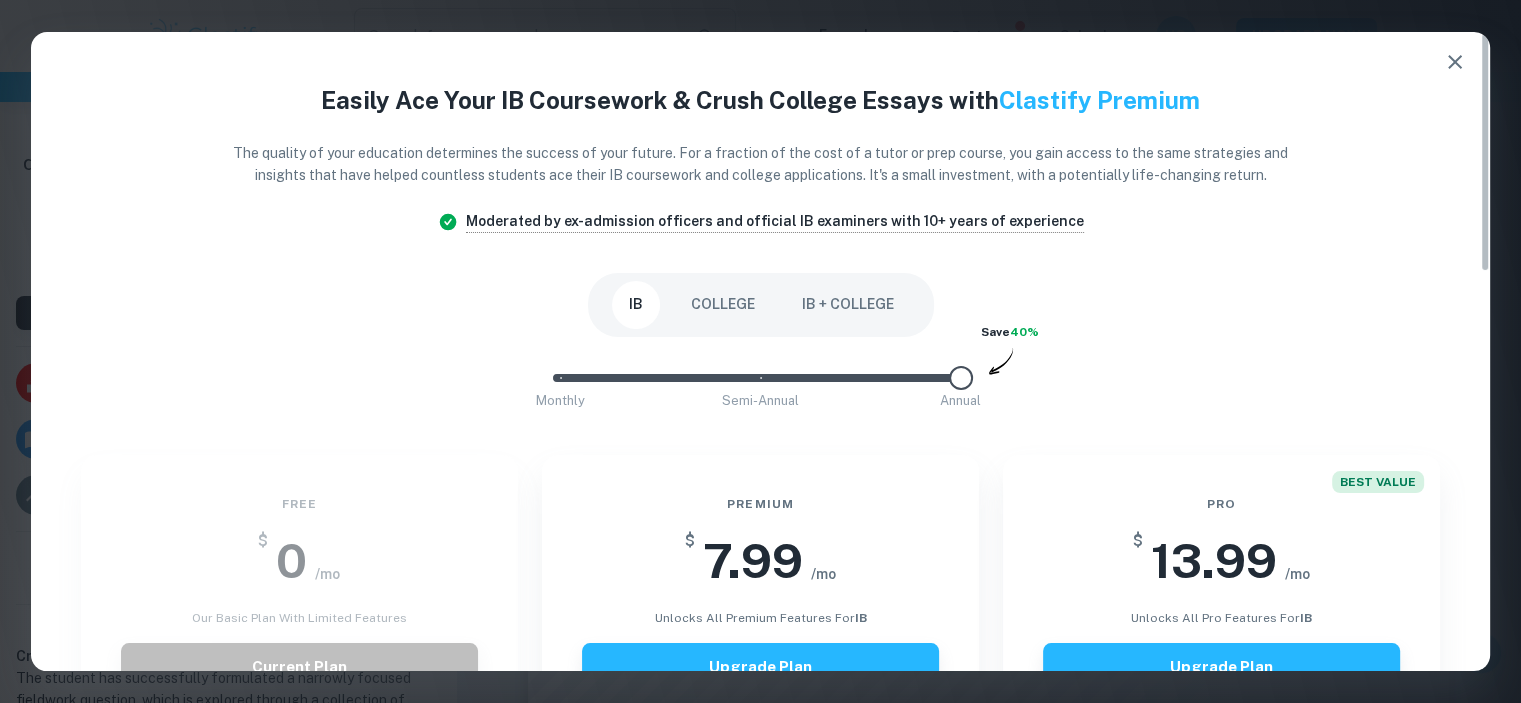 click 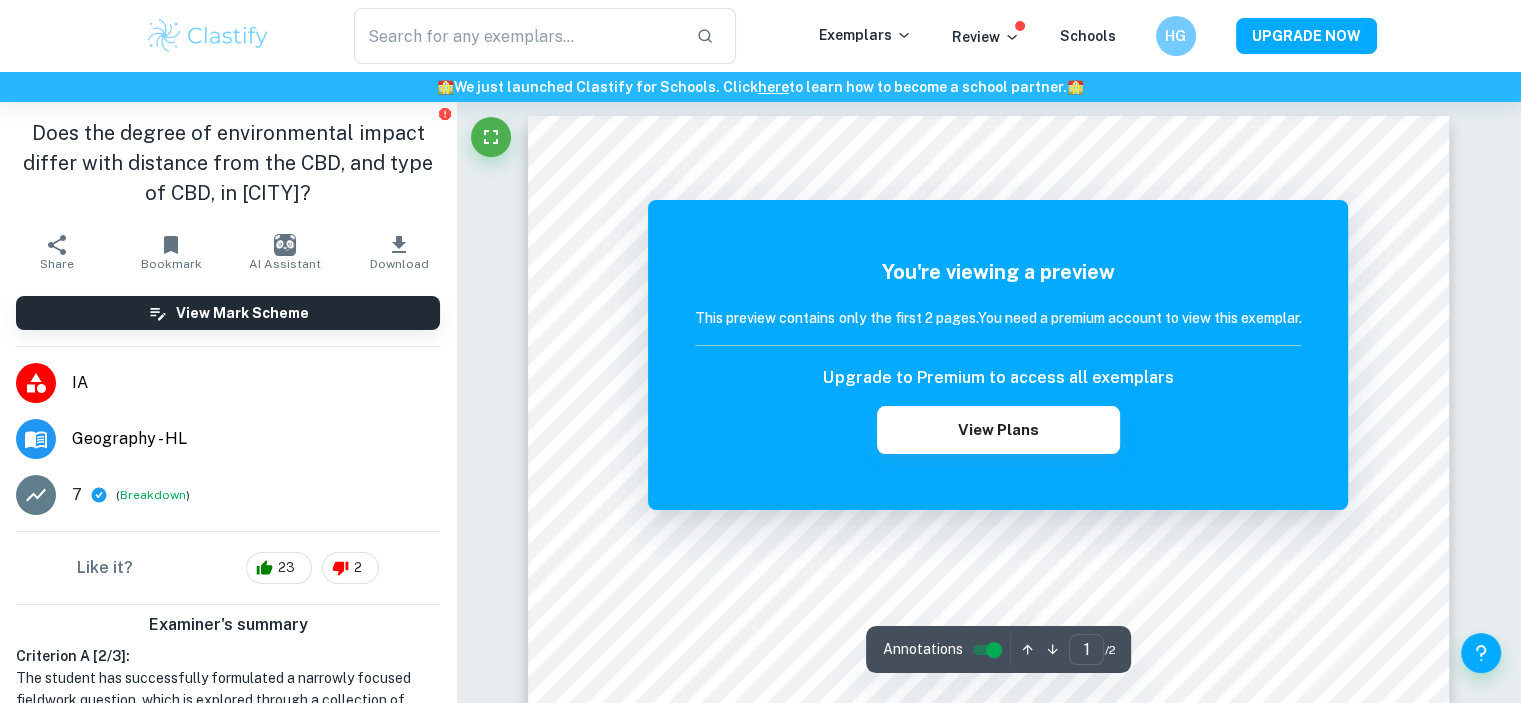 scroll, scrollTop: 0, scrollLeft: 0, axis: both 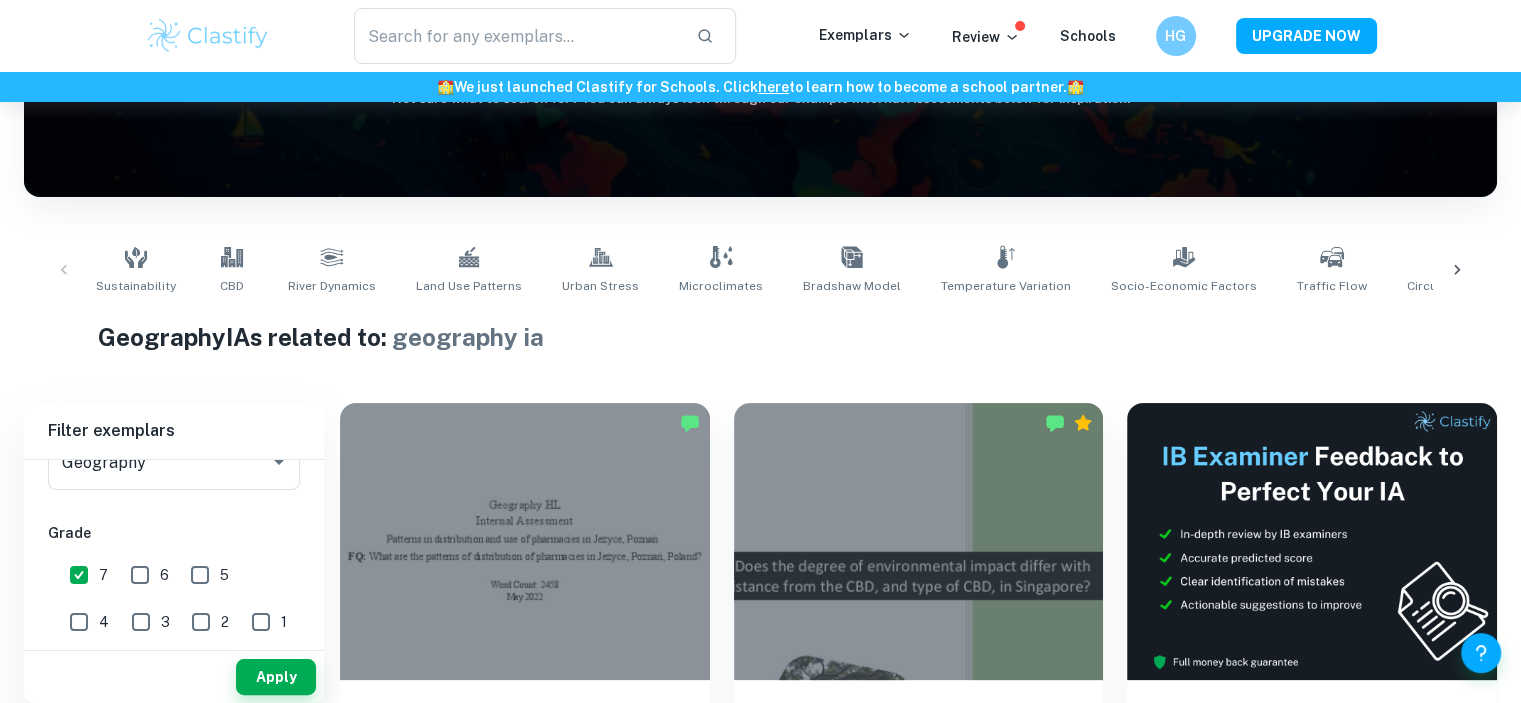 click on "6" at bounding box center (140, 575) 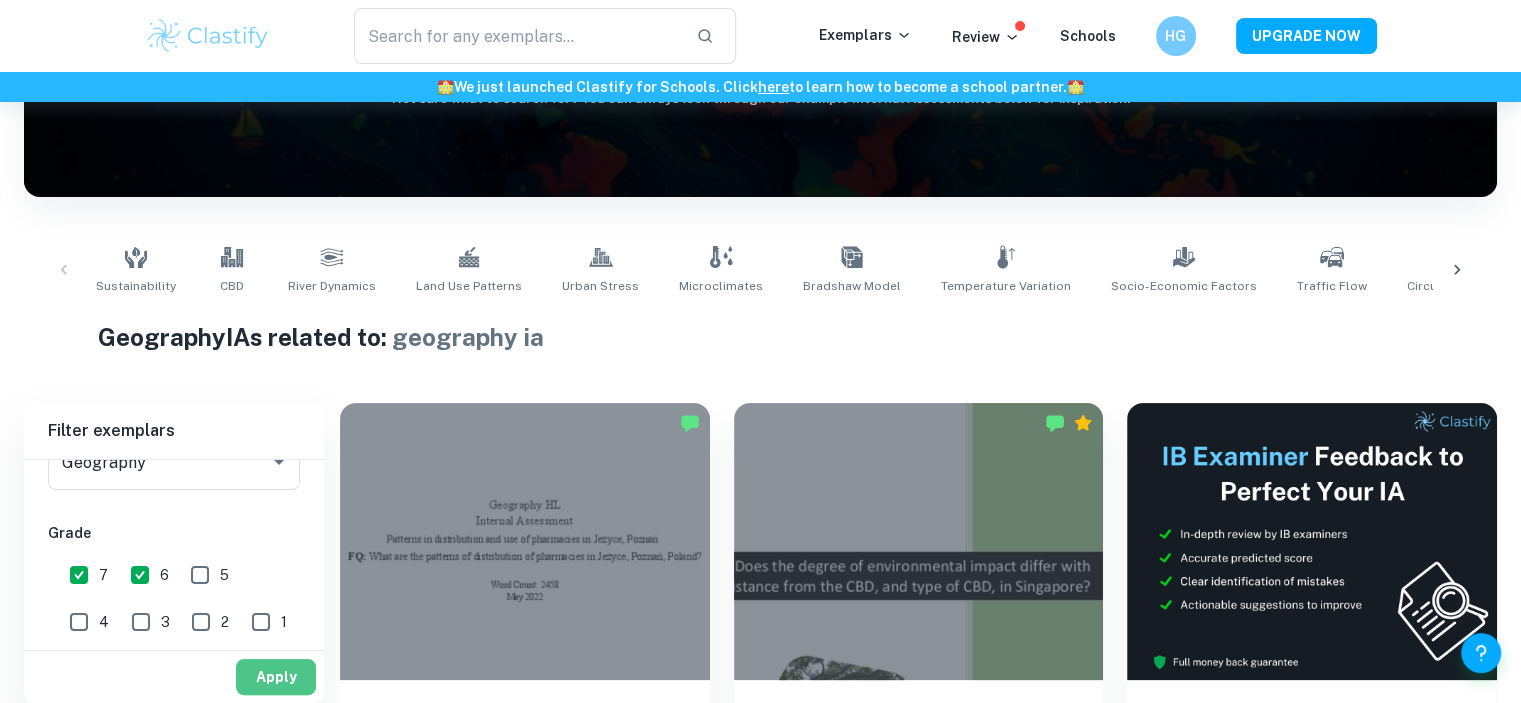 click on "Apply" at bounding box center [276, 677] 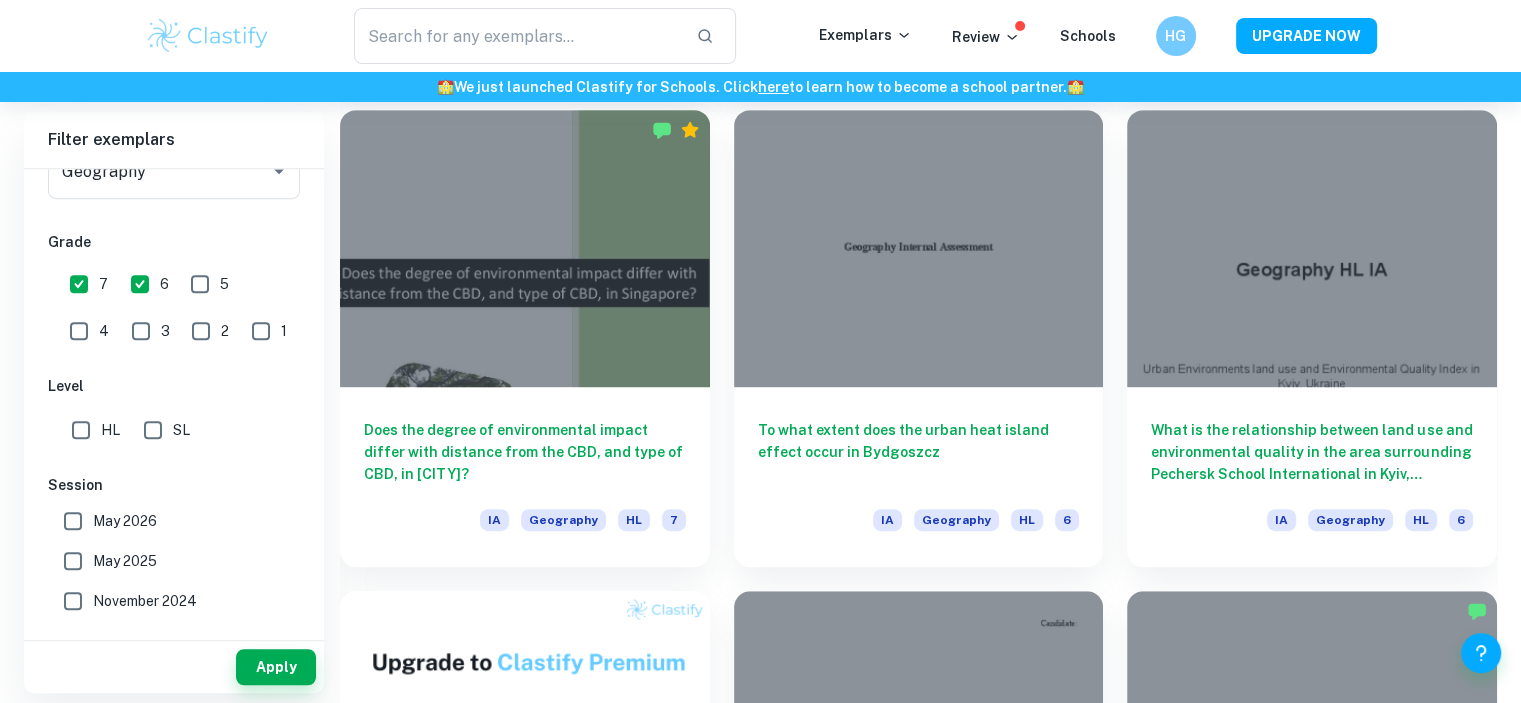 scroll, scrollTop: 1049, scrollLeft: 0, axis: vertical 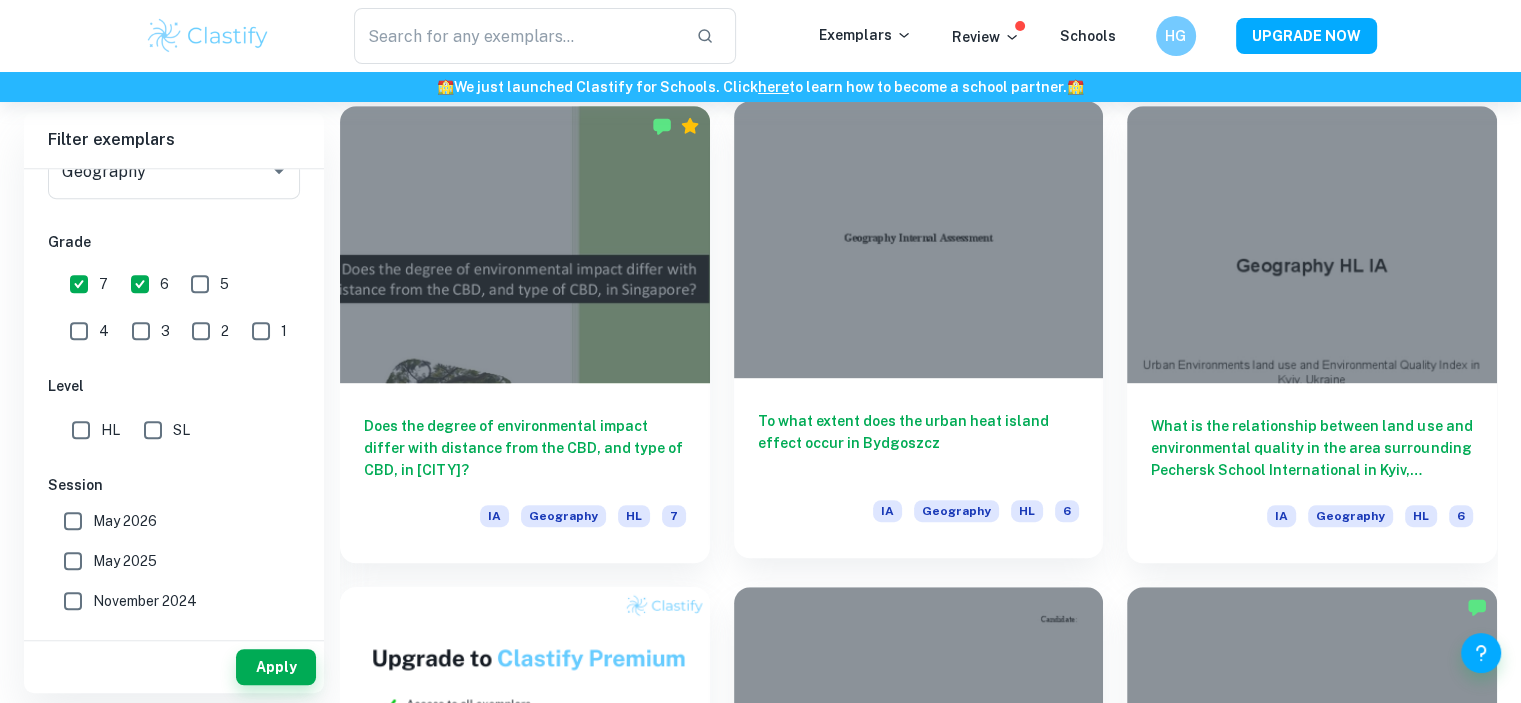 click on "To what extent does the urban heat island effect occur in Bydgoszcz" at bounding box center [919, 443] 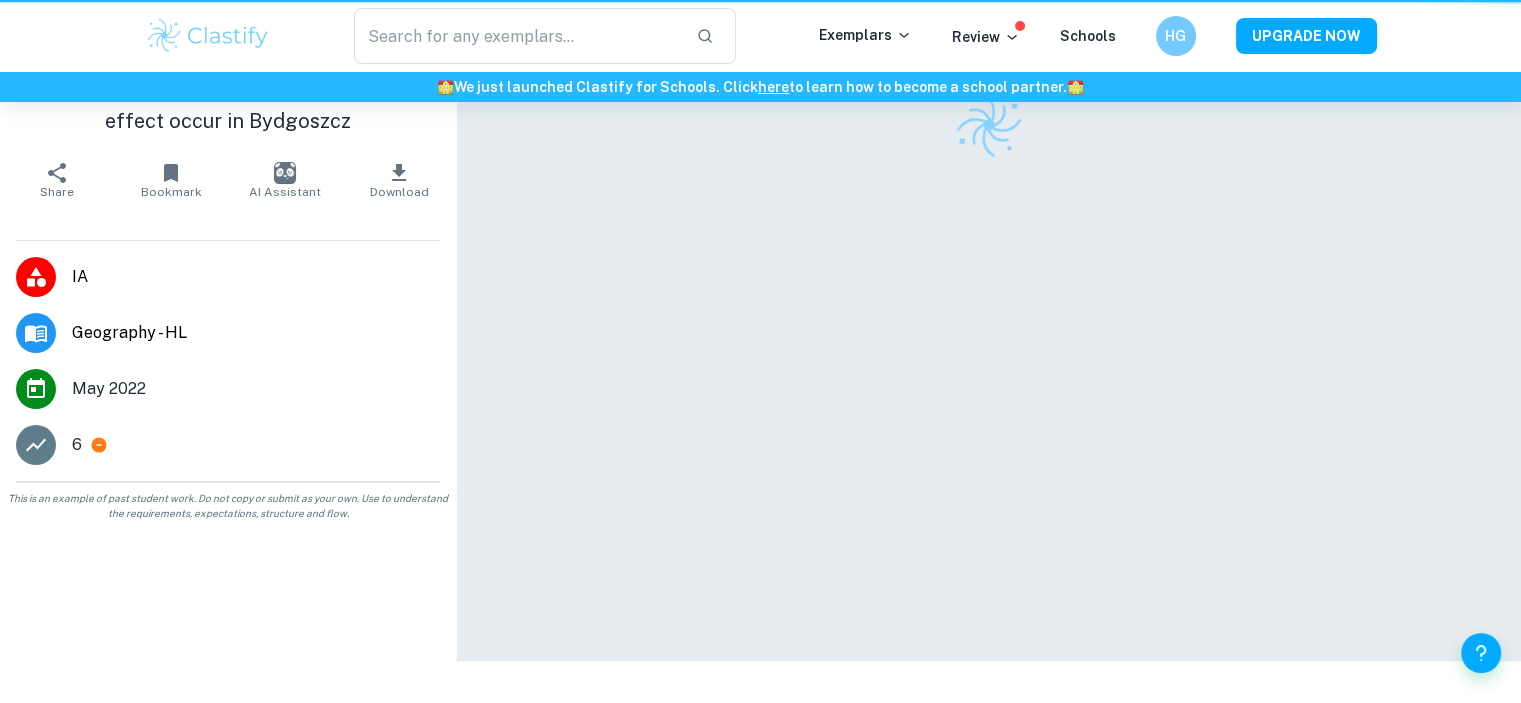 scroll, scrollTop: 0, scrollLeft: 0, axis: both 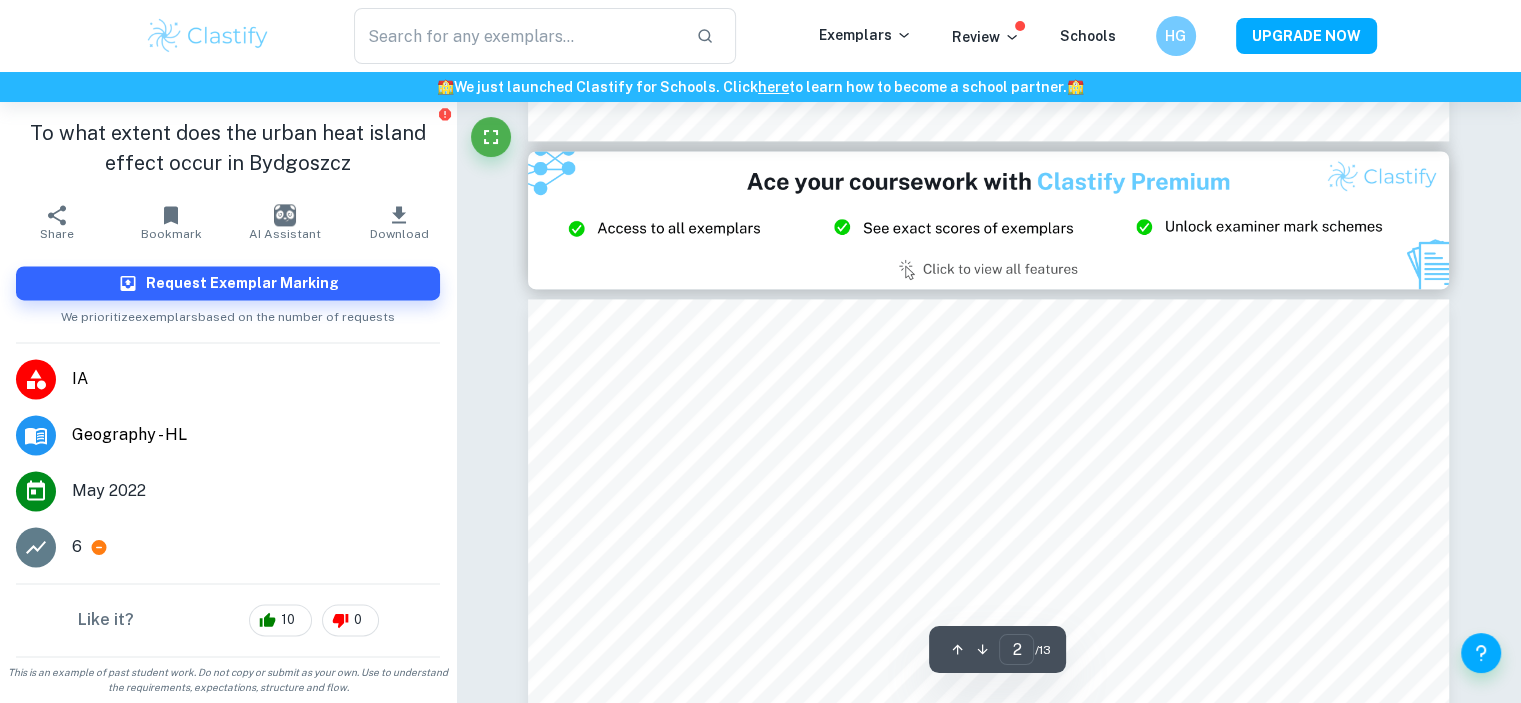type on "3" 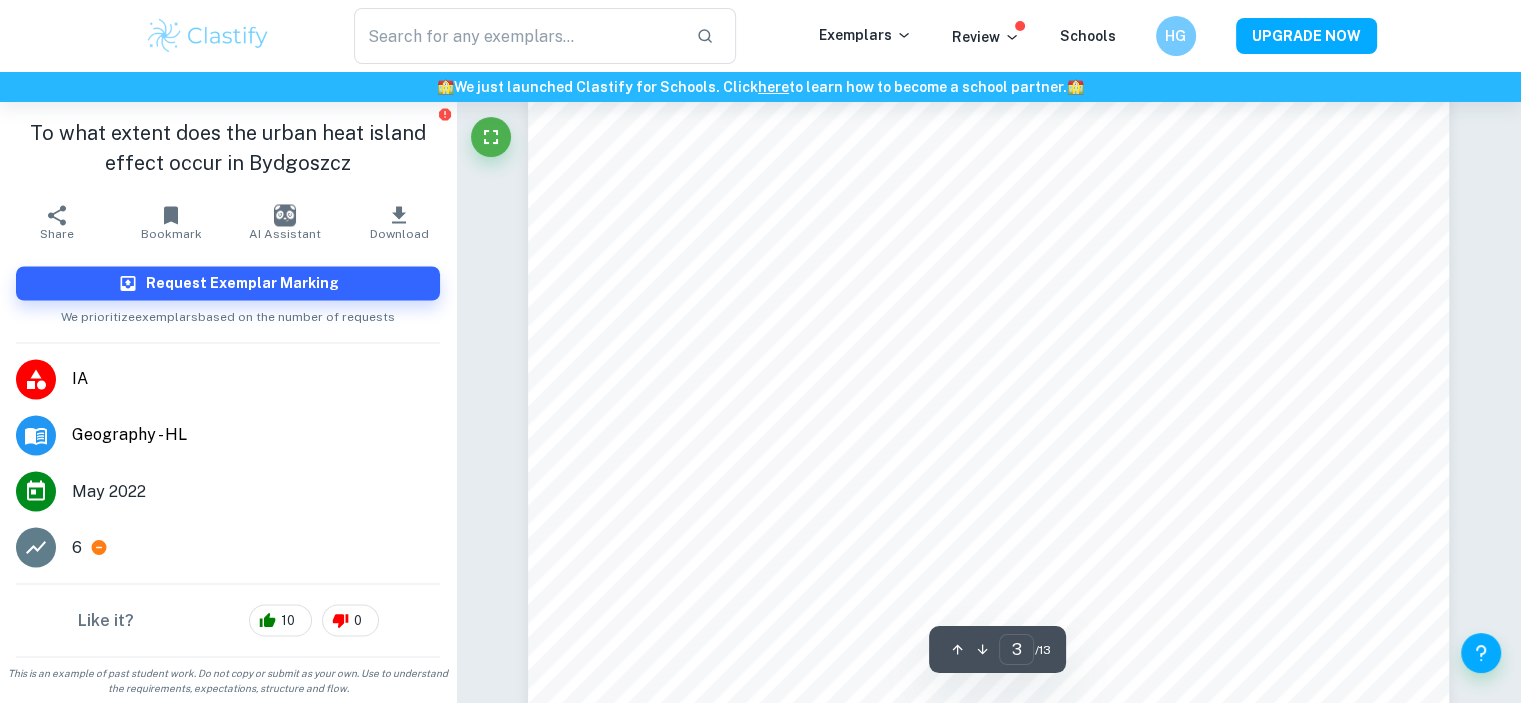 scroll, scrollTop: 3360, scrollLeft: 0, axis: vertical 